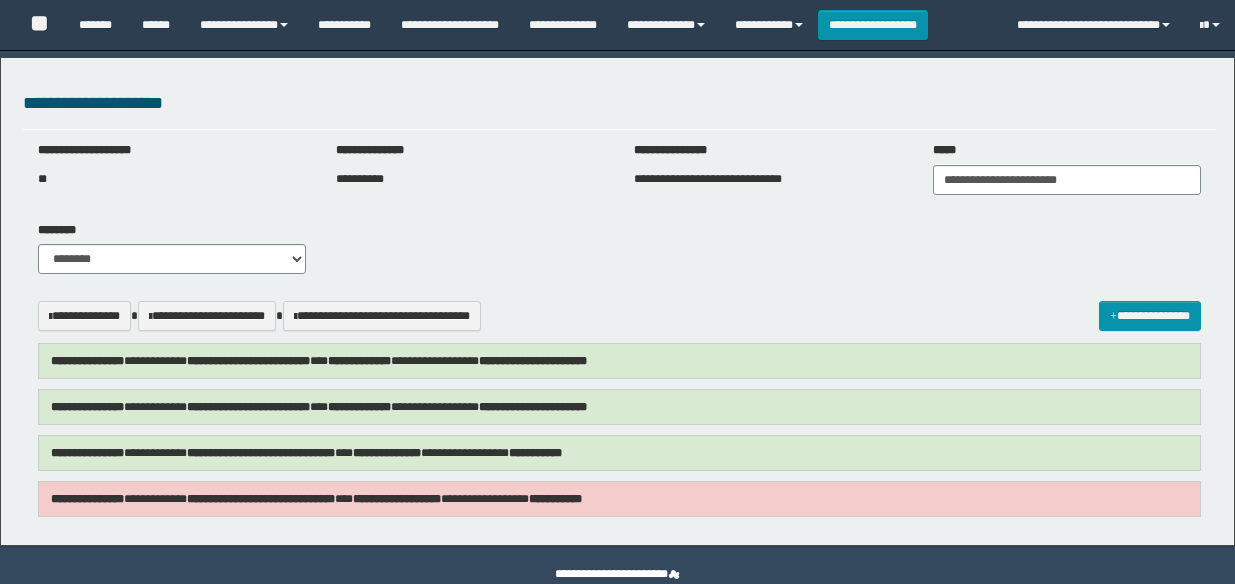 select on "***" 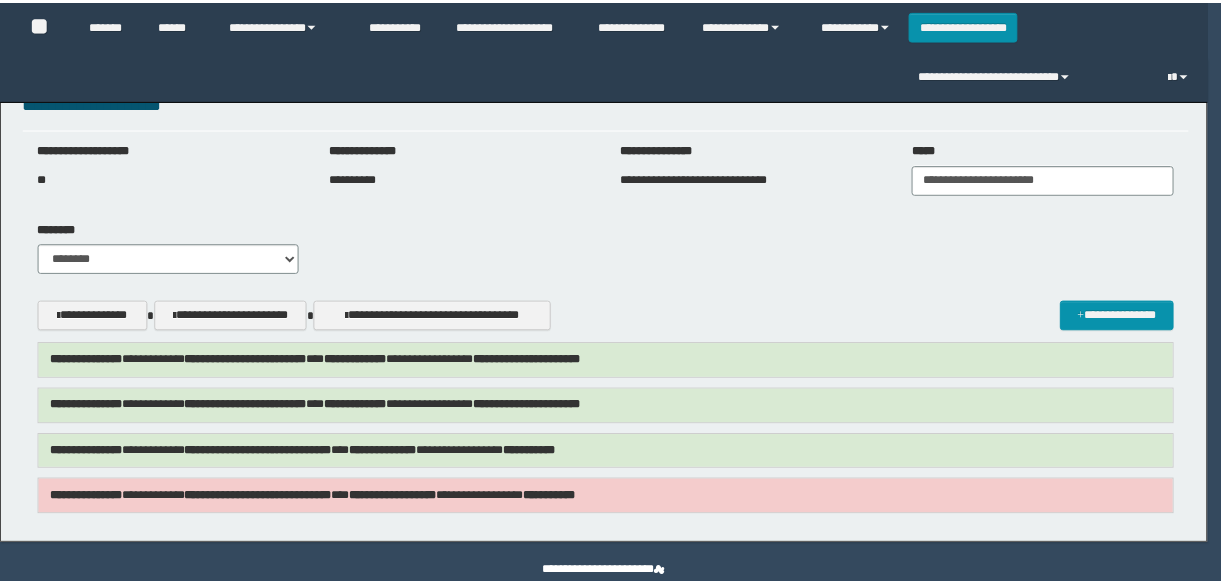 scroll, scrollTop: 0, scrollLeft: 0, axis: both 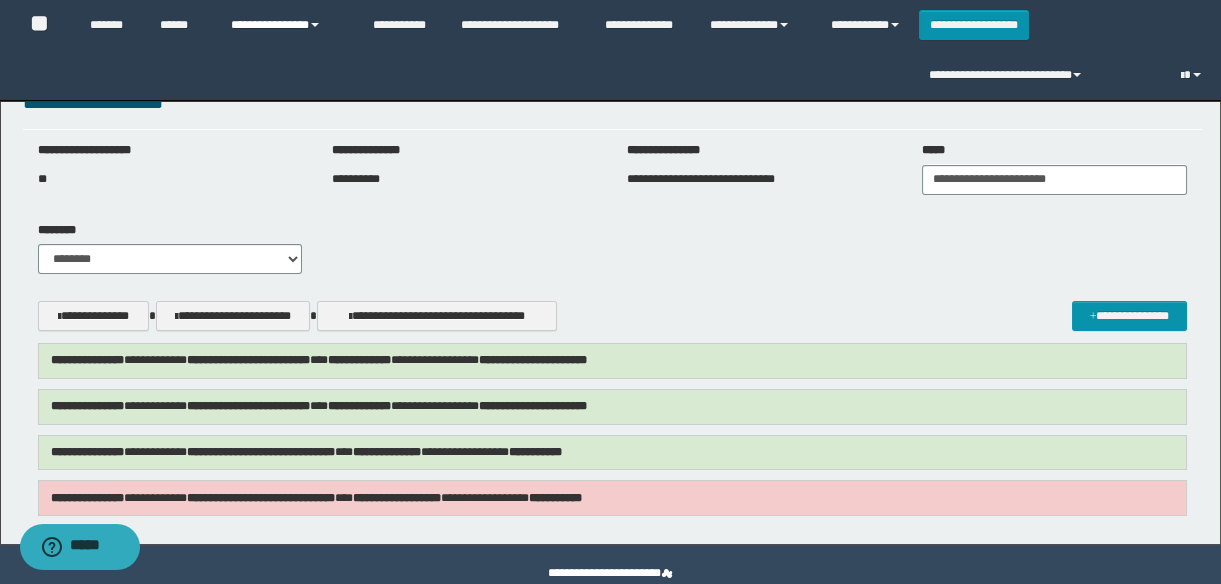 click on "**********" at bounding box center [287, 25] 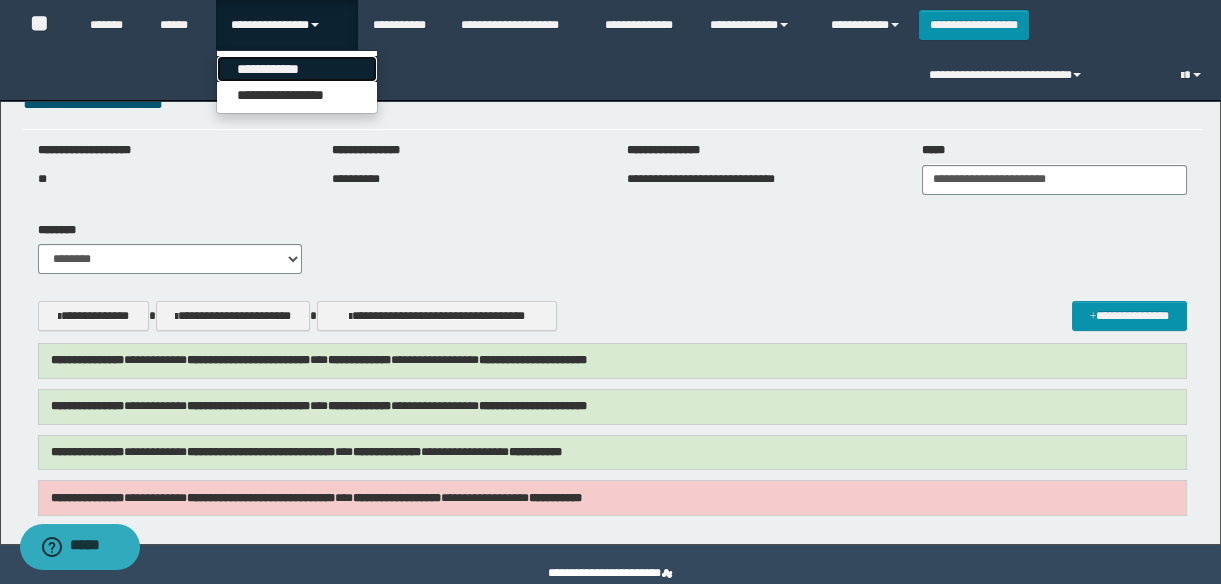 click on "**********" at bounding box center [297, 69] 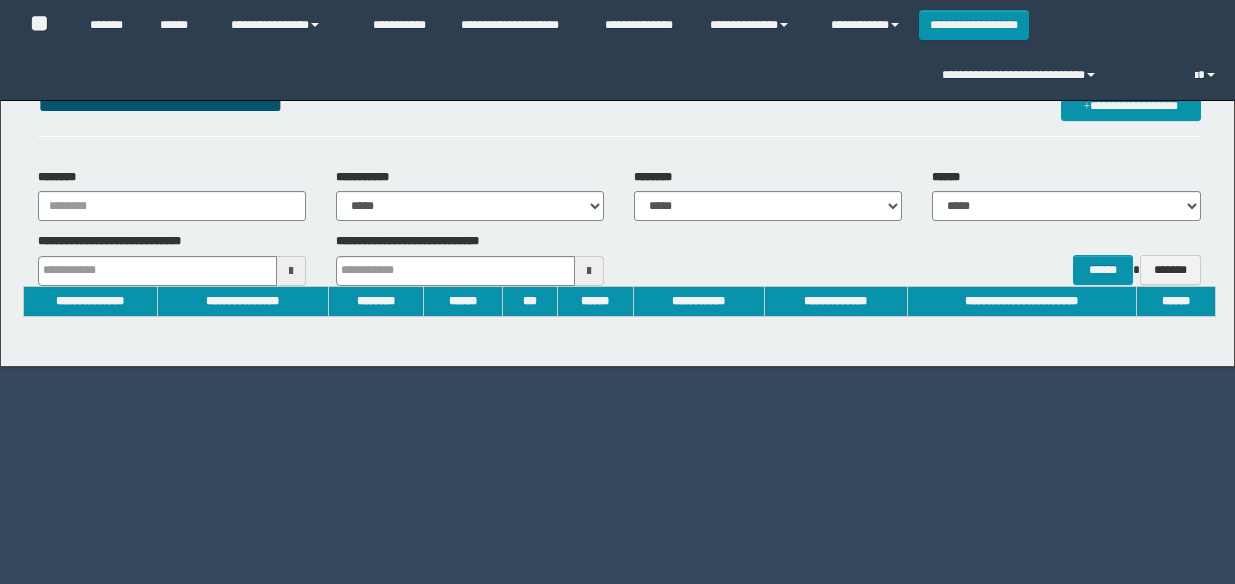 scroll, scrollTop: 0, scrollLeft: 0, axis: both 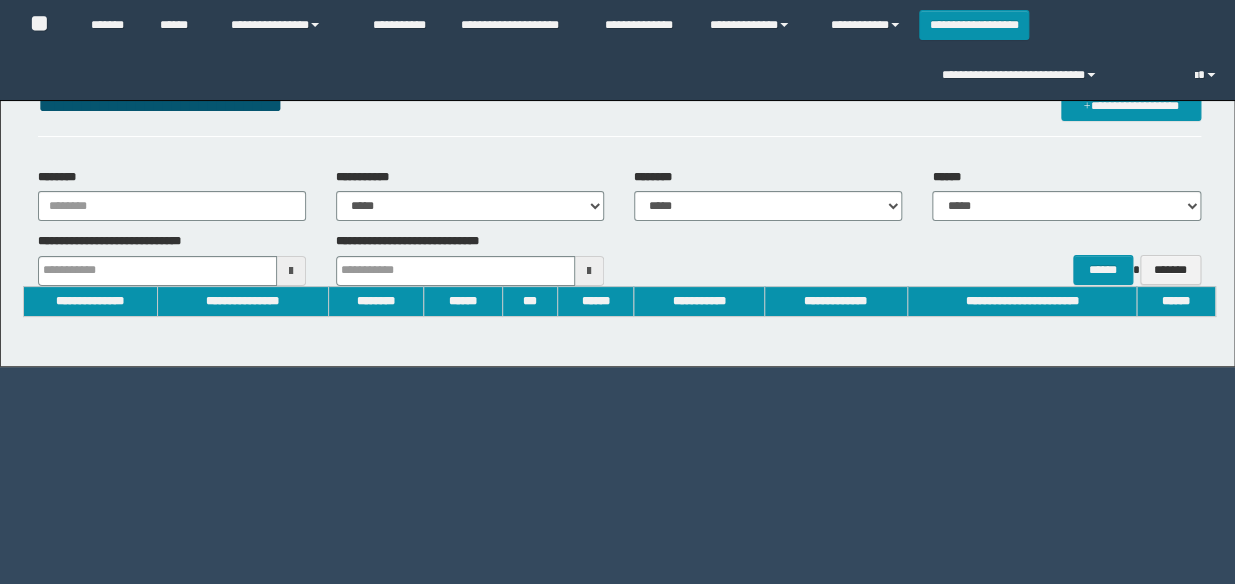 type on "**********" 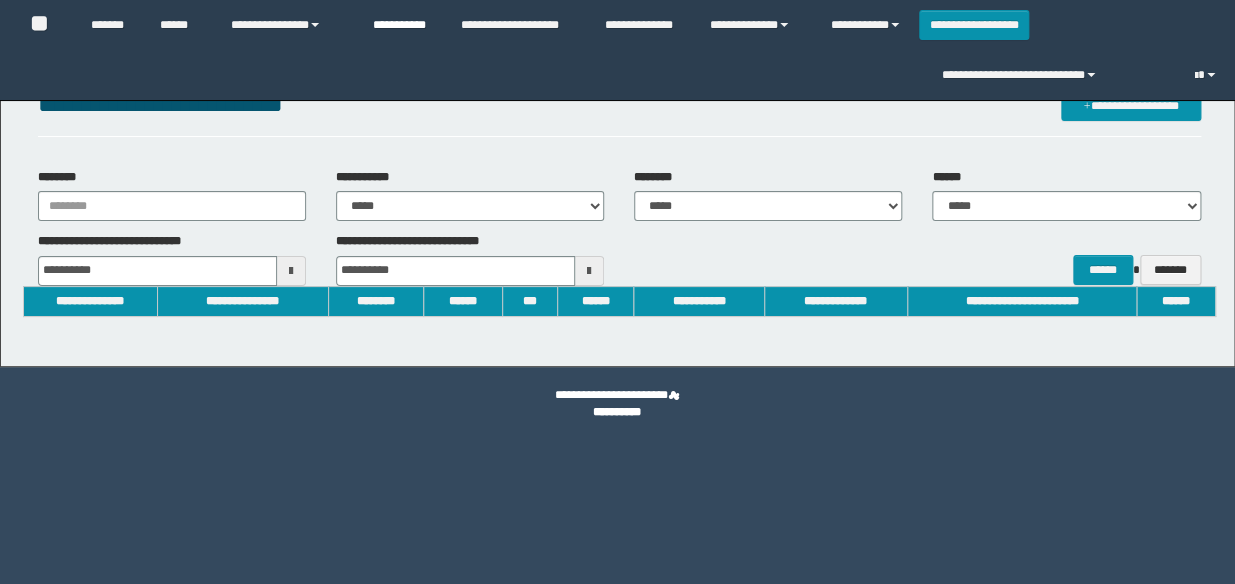 scroll, scrollTop: 0, scrollLeft: 0, axis: both 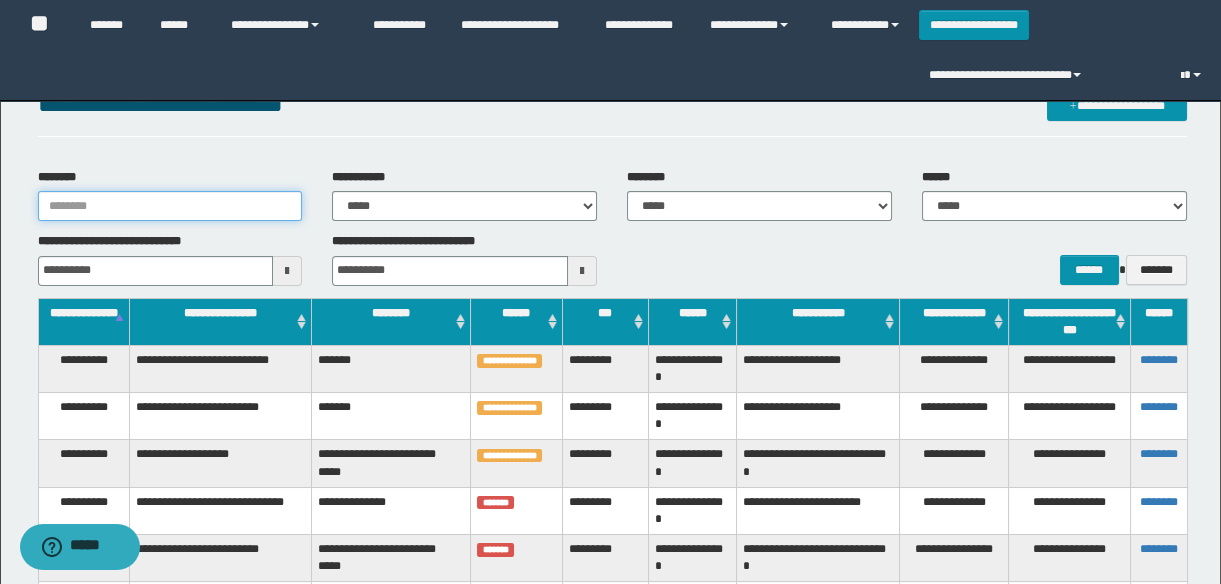 click on "********" at bounding box center [170, 206] 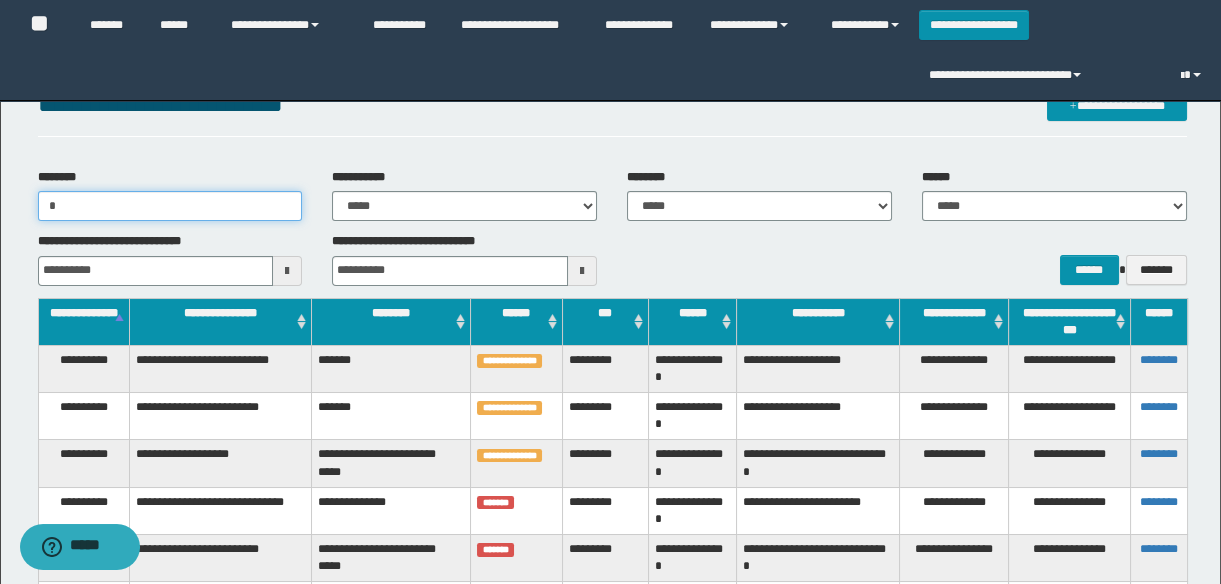 type 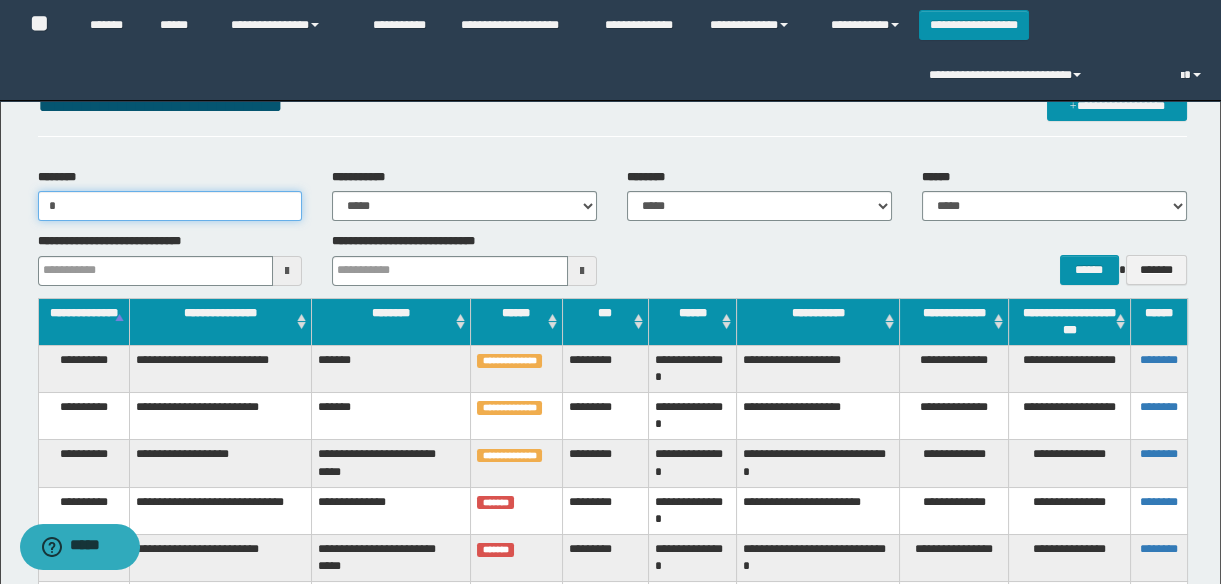 type on "**" 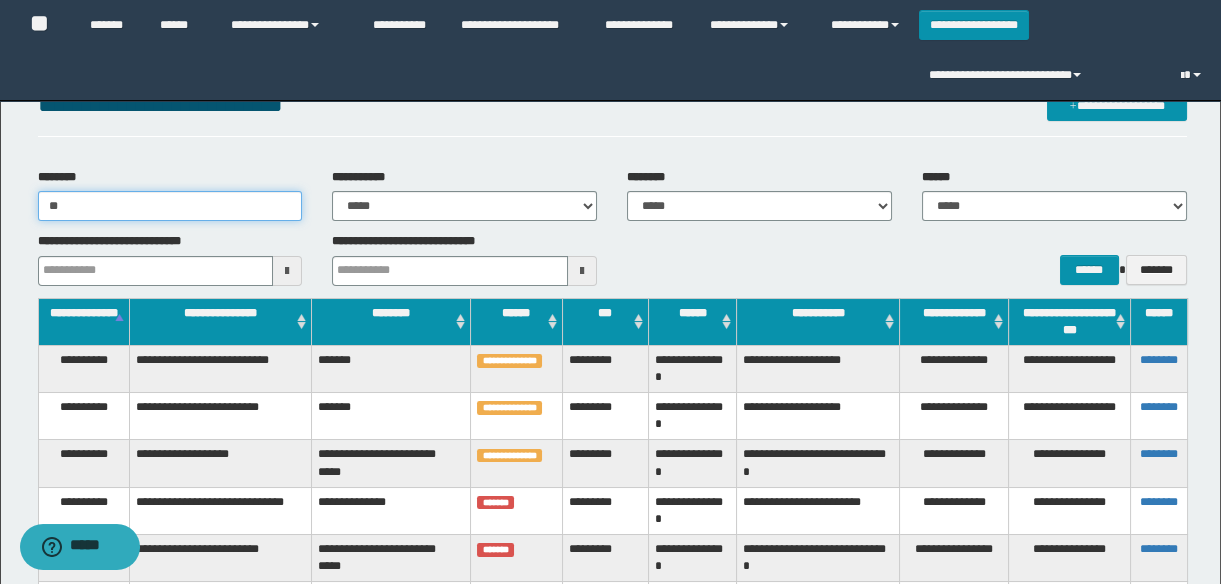 type 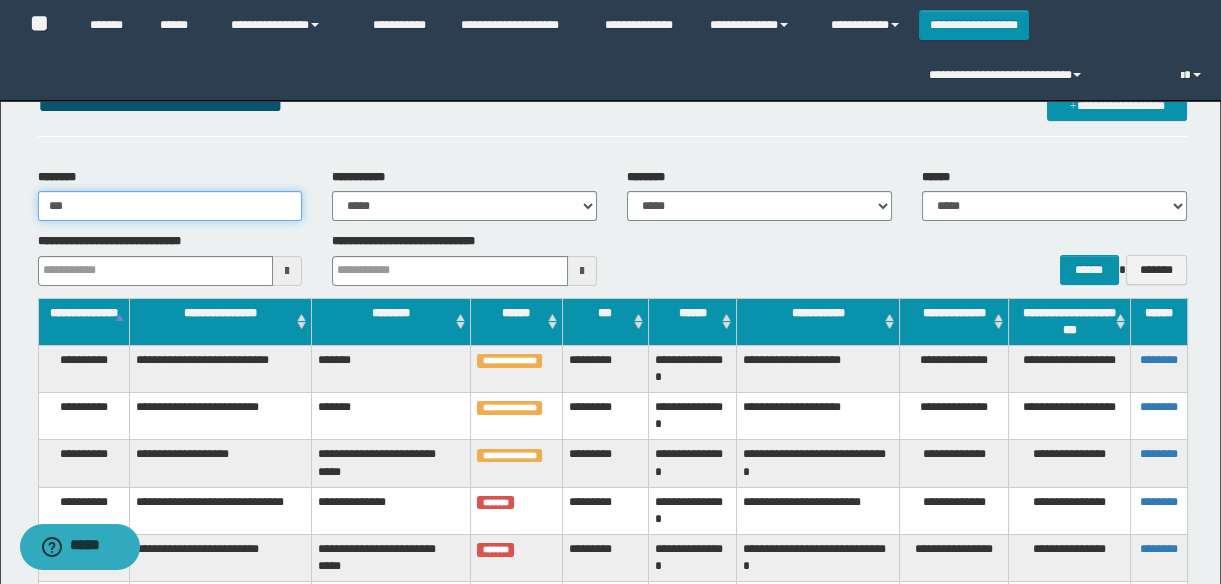 type 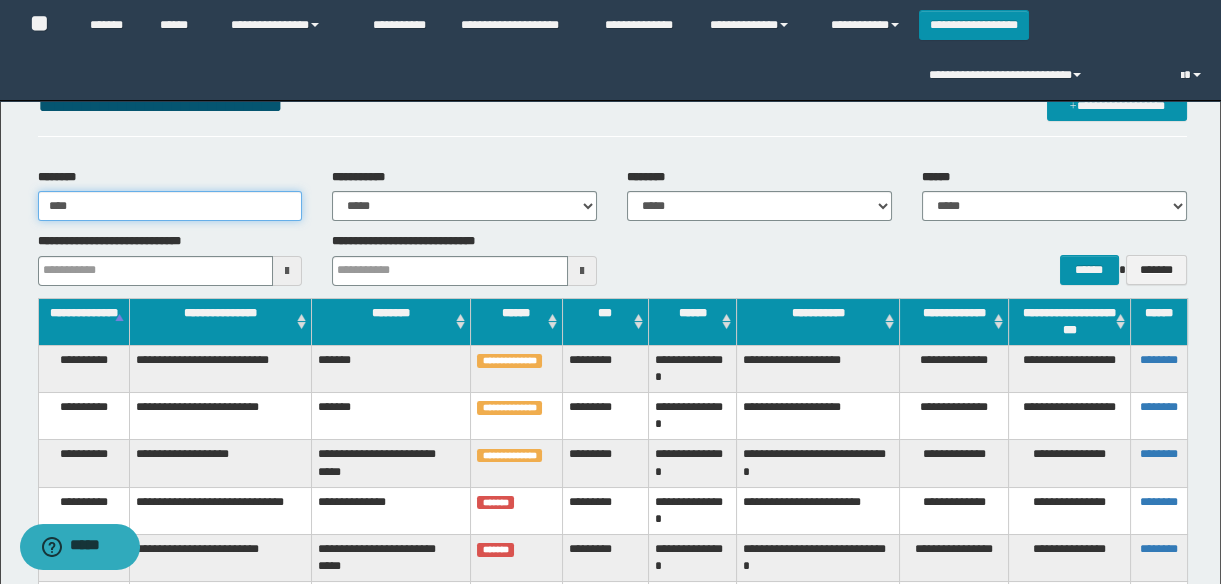 type 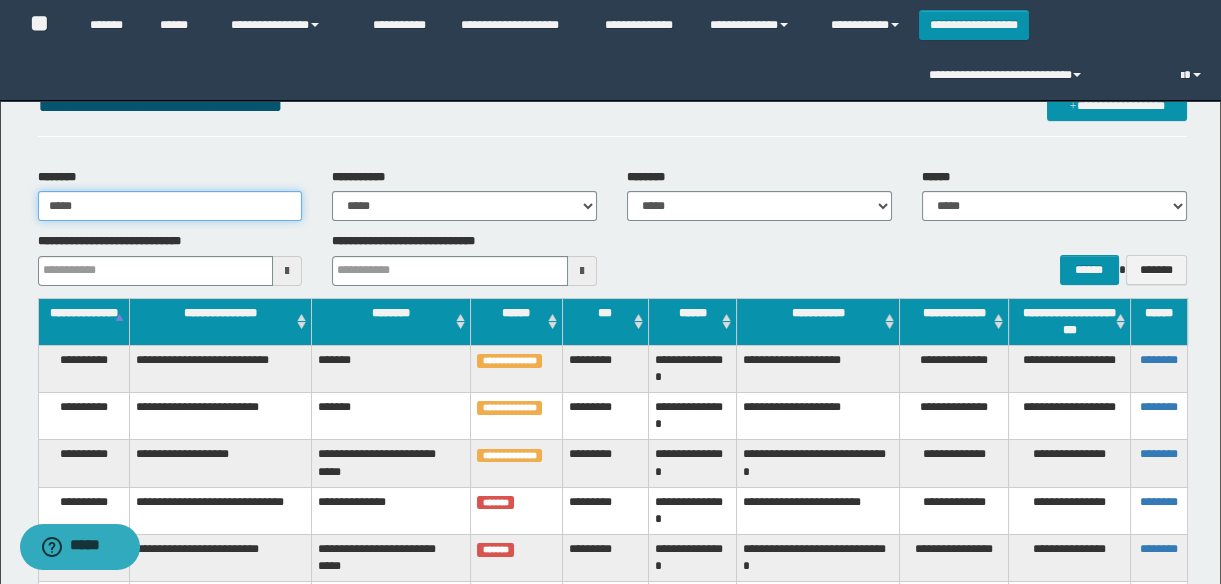 type 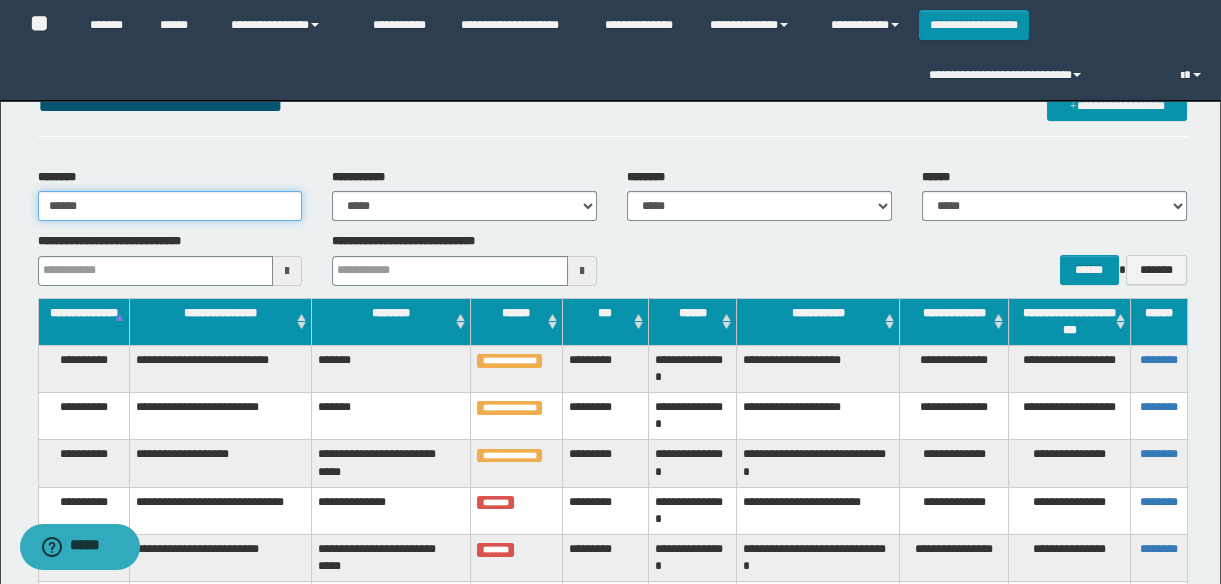 type 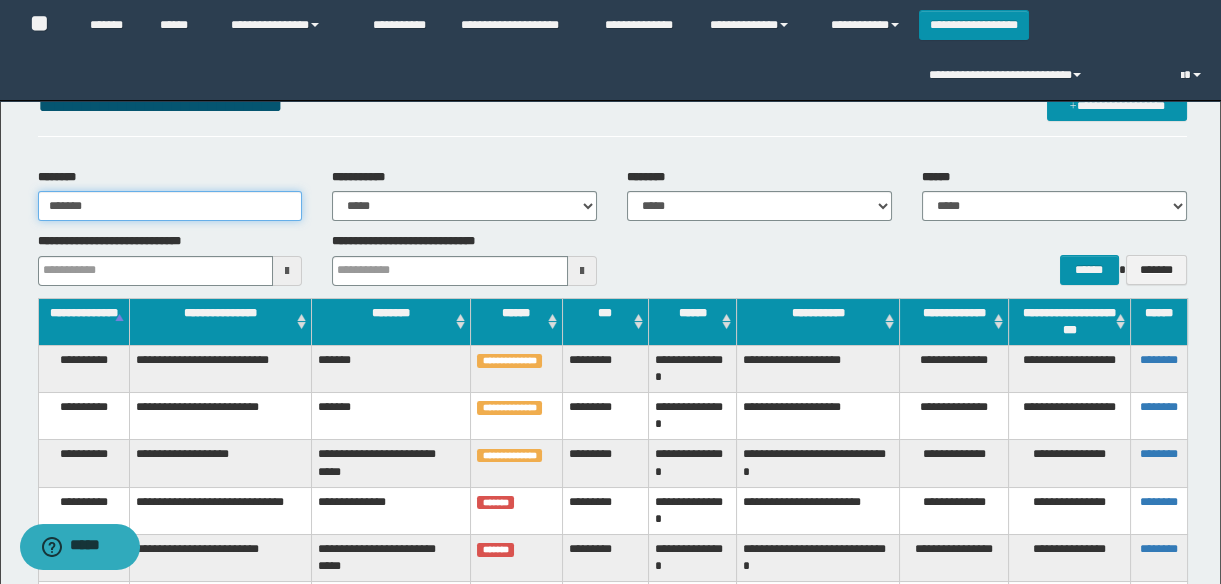 type 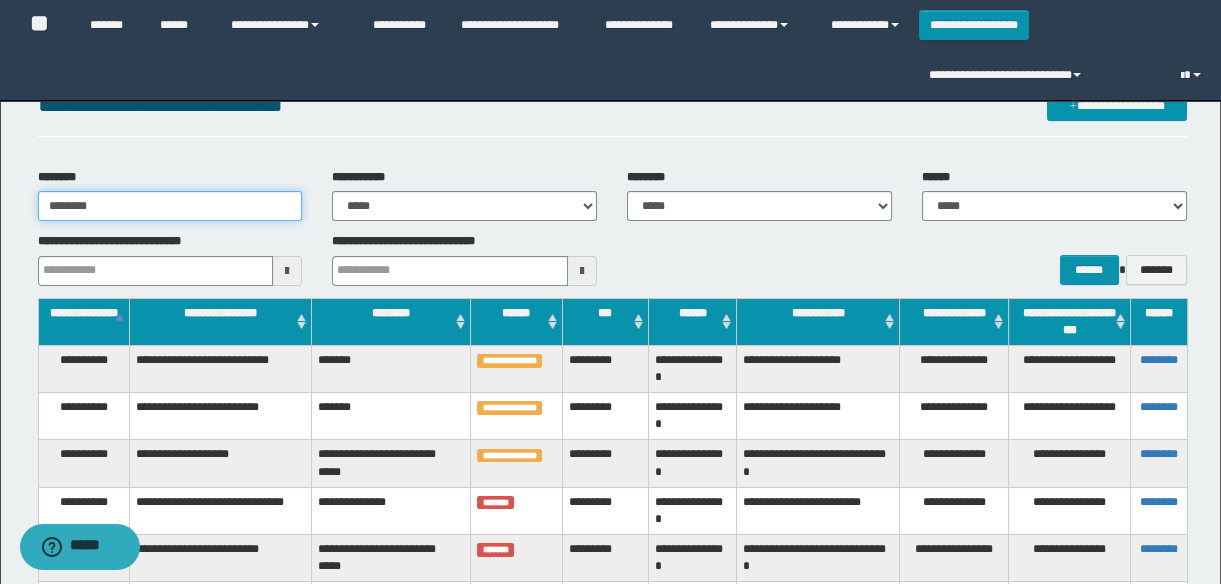 type 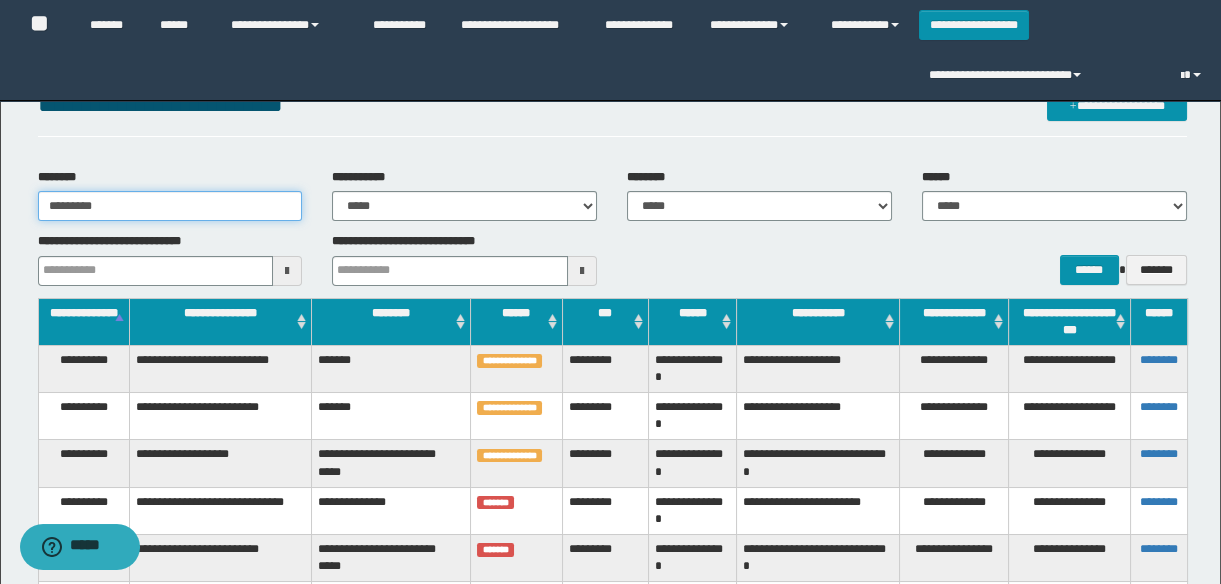 type 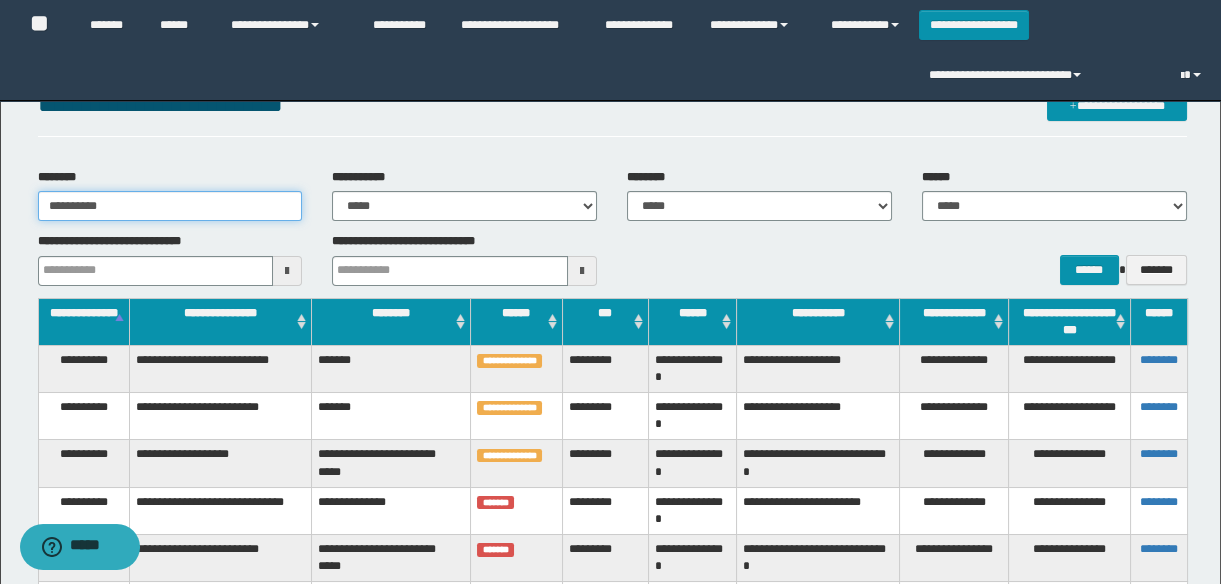 type 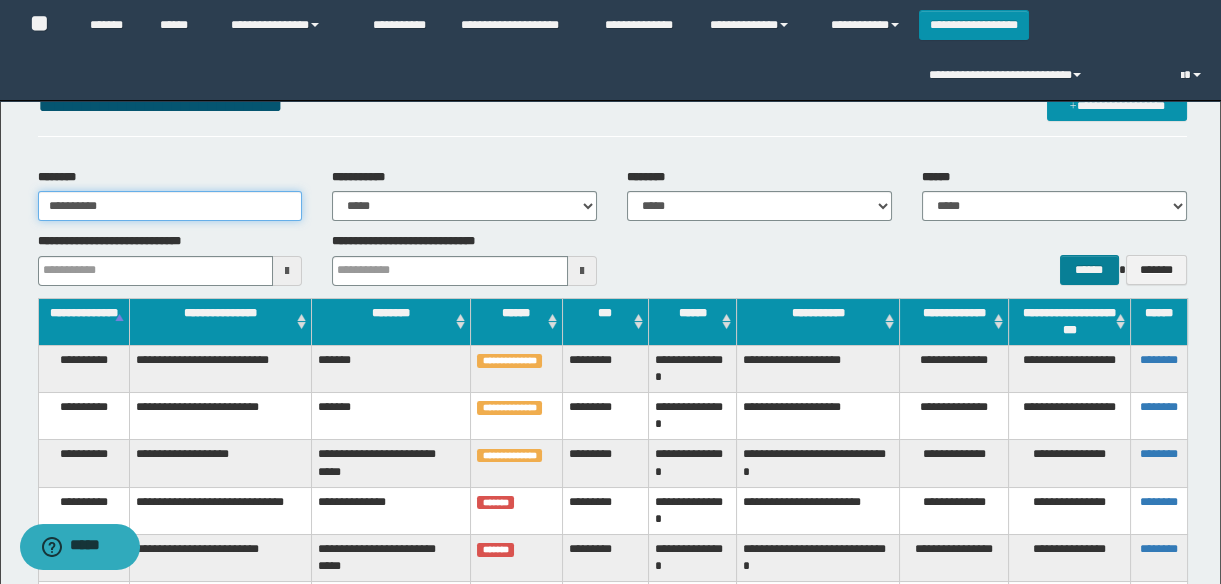 type on "**********" 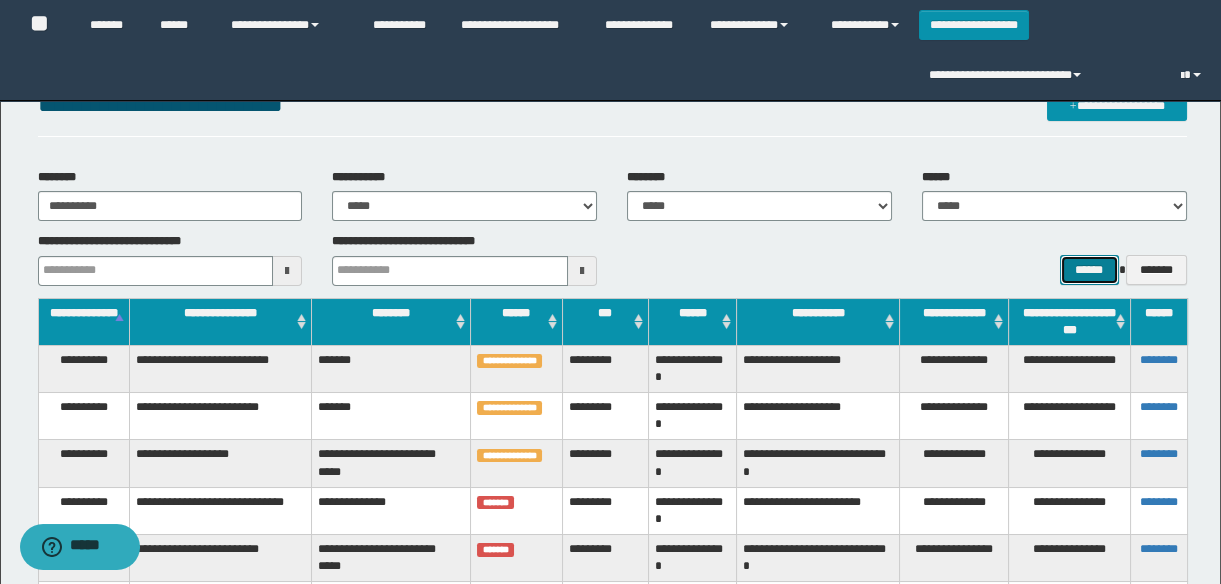 click on "******" at bounding box center (1089, 270) 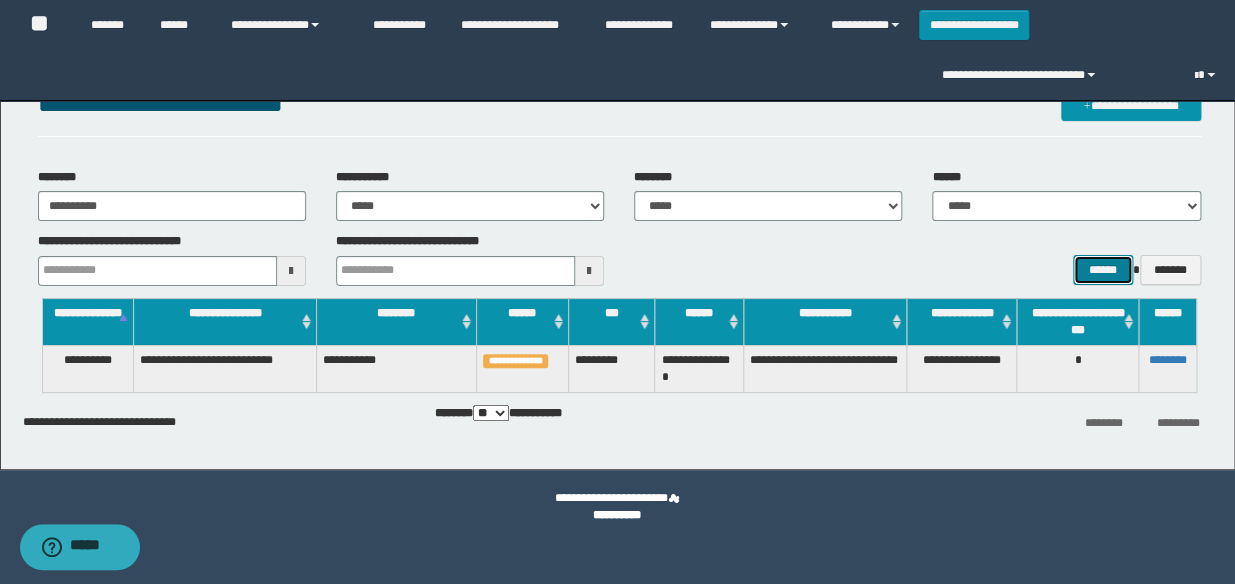 type 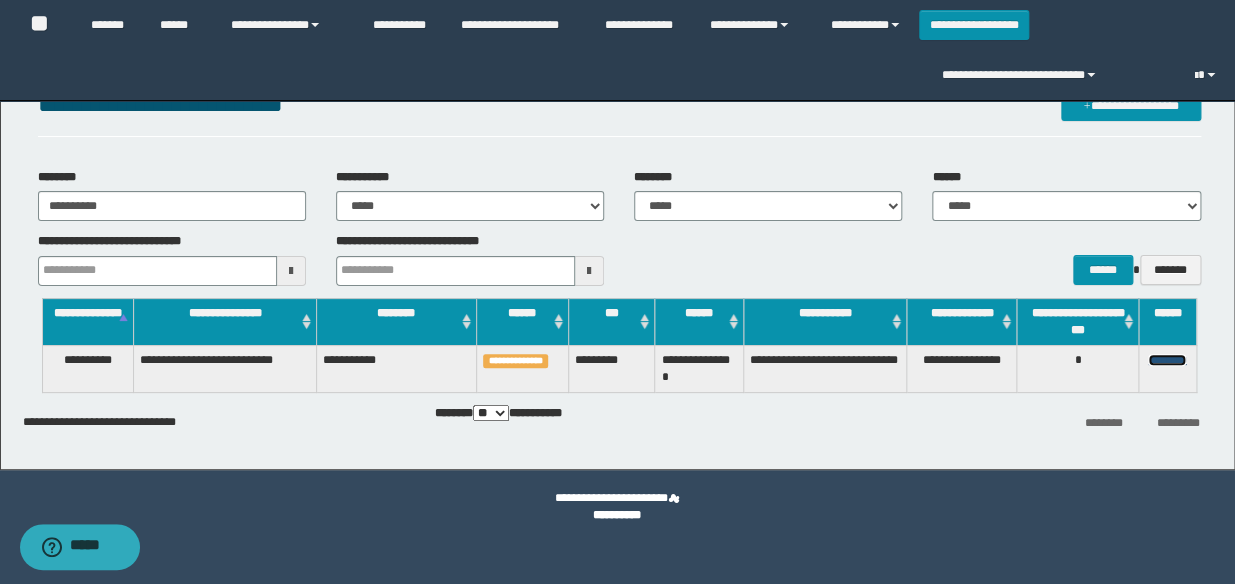 click on "********" at bounding box center (1167, 360) 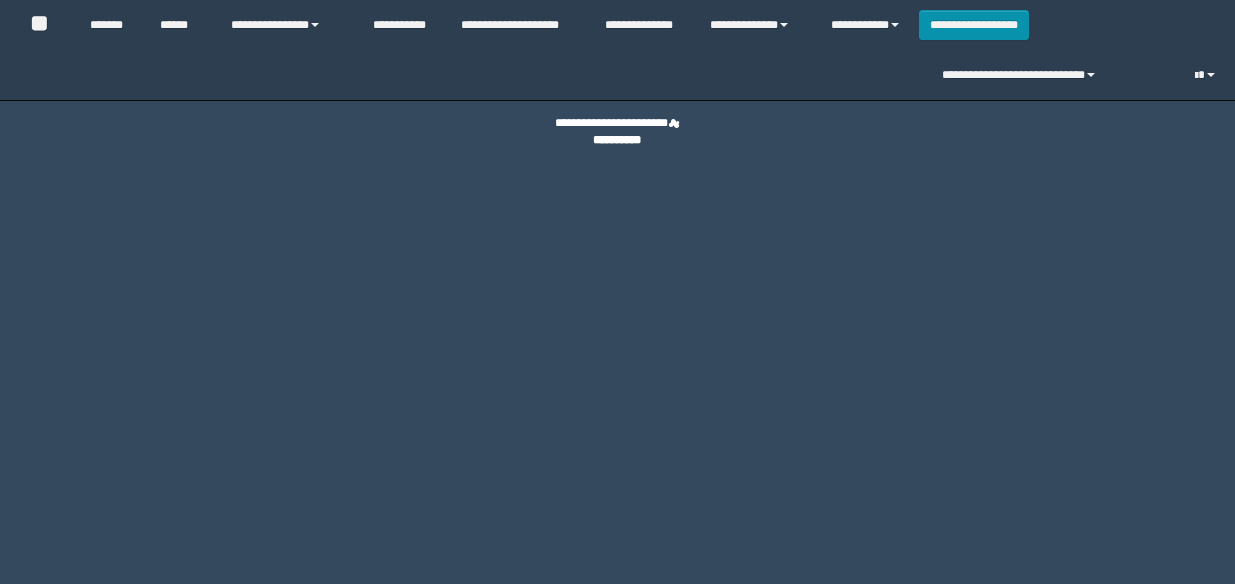 scroll, scrollTop: 0, scrollLeft: 0, axis: both 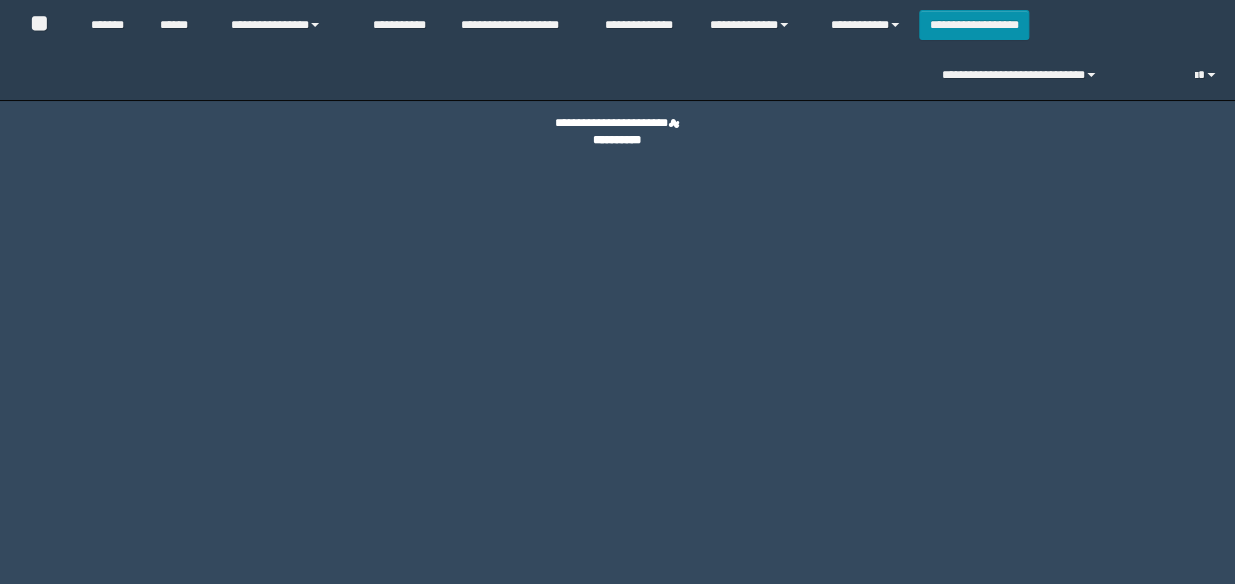 select on "***" 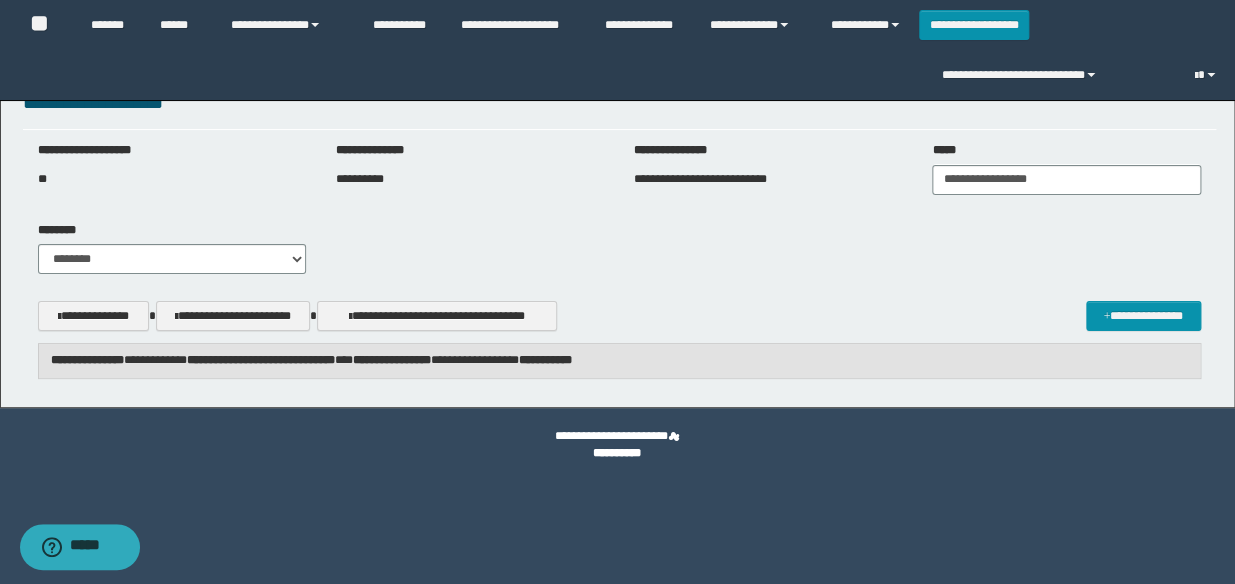 click on "**********" at bounding box center [261, 360] 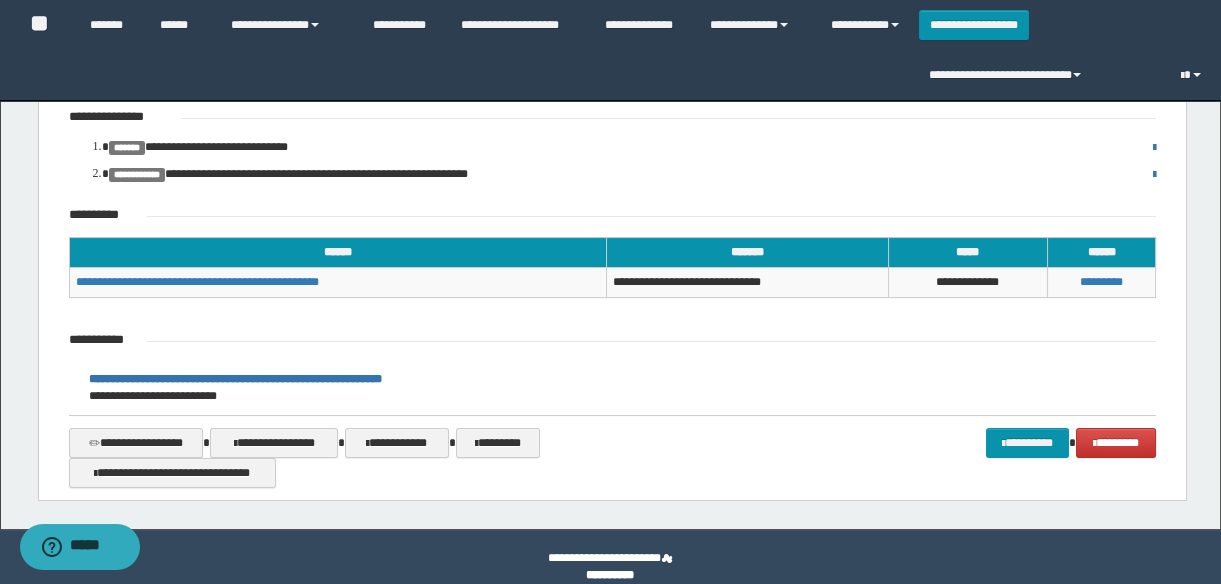 scroll, scrollTop: 433, scrollLeft: 0, axis: vertical 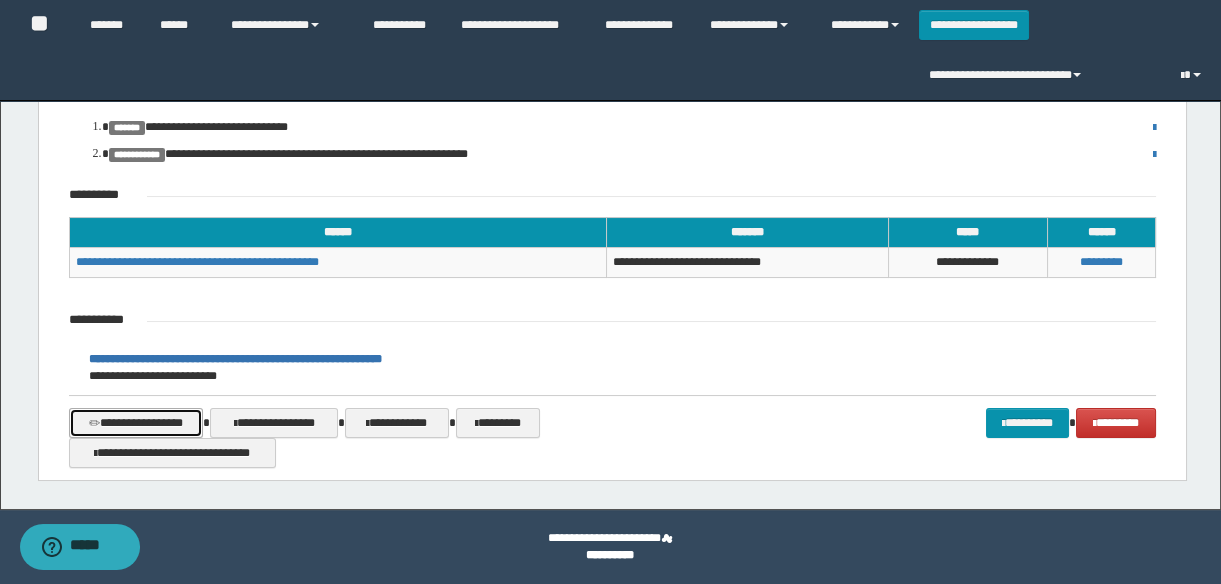 click on "**********" at bounding box center [136, 423] 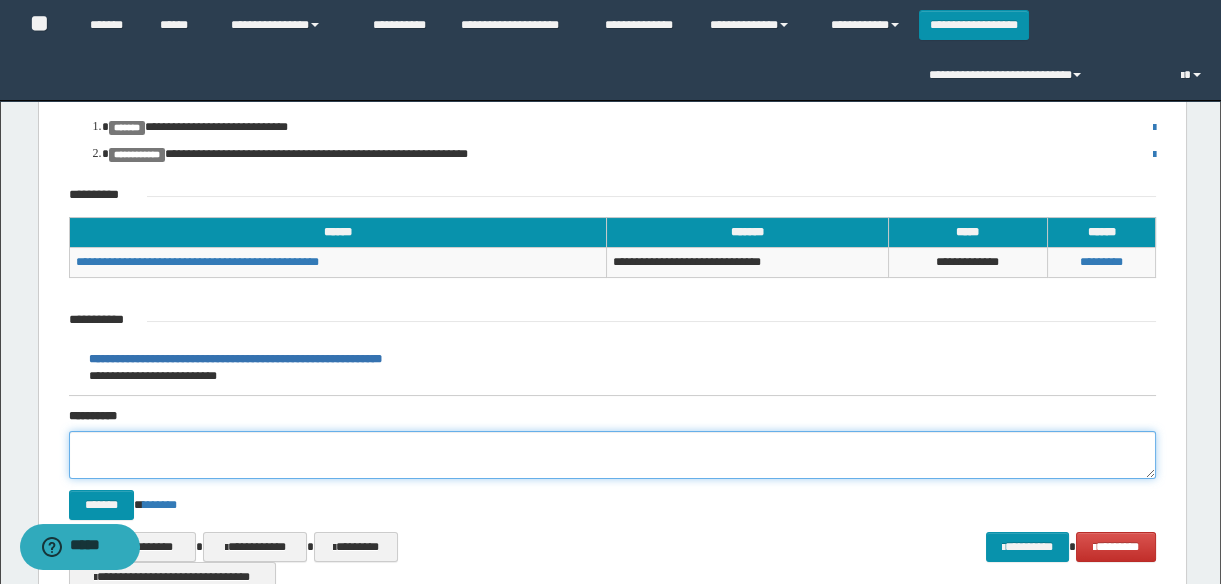 type on "*" 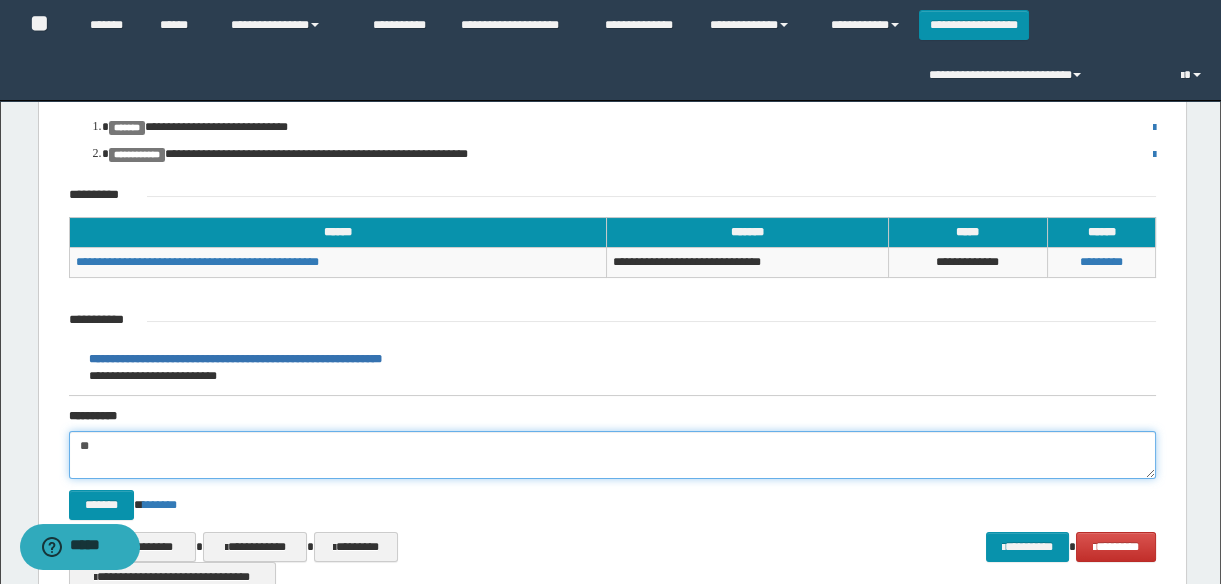 type on "*" 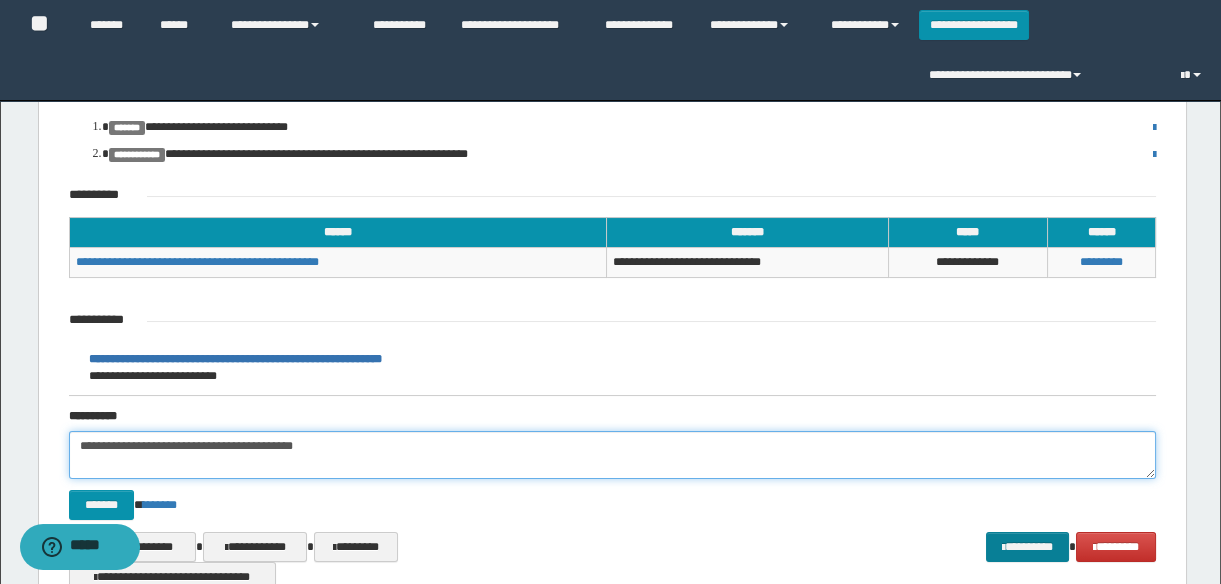 type on "**********" 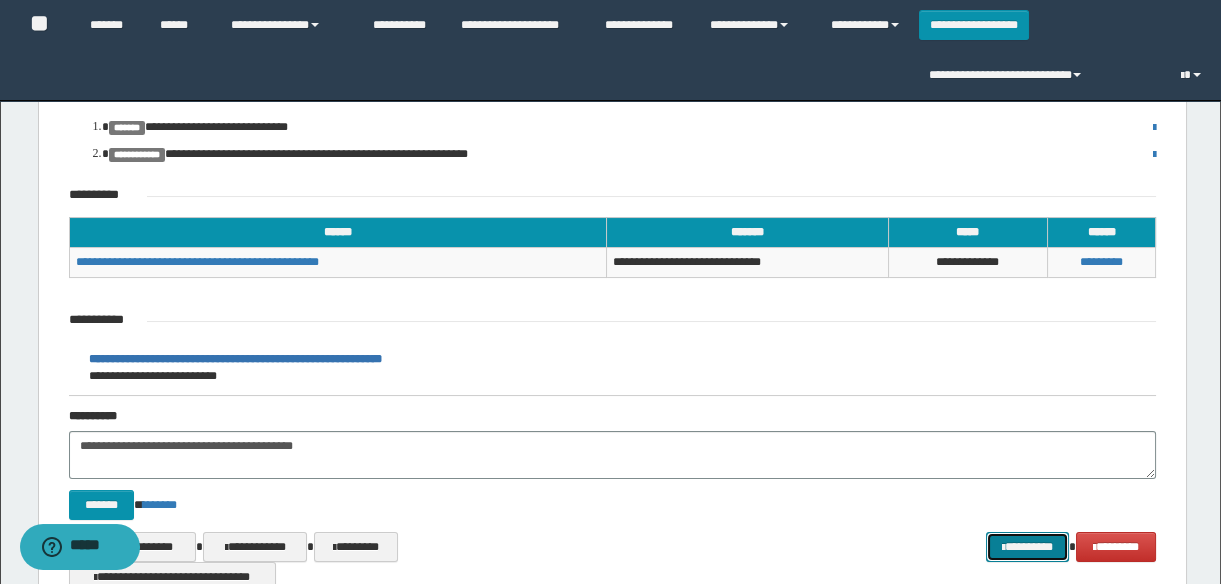 click on "*********" at bounding box center (1027, 547) 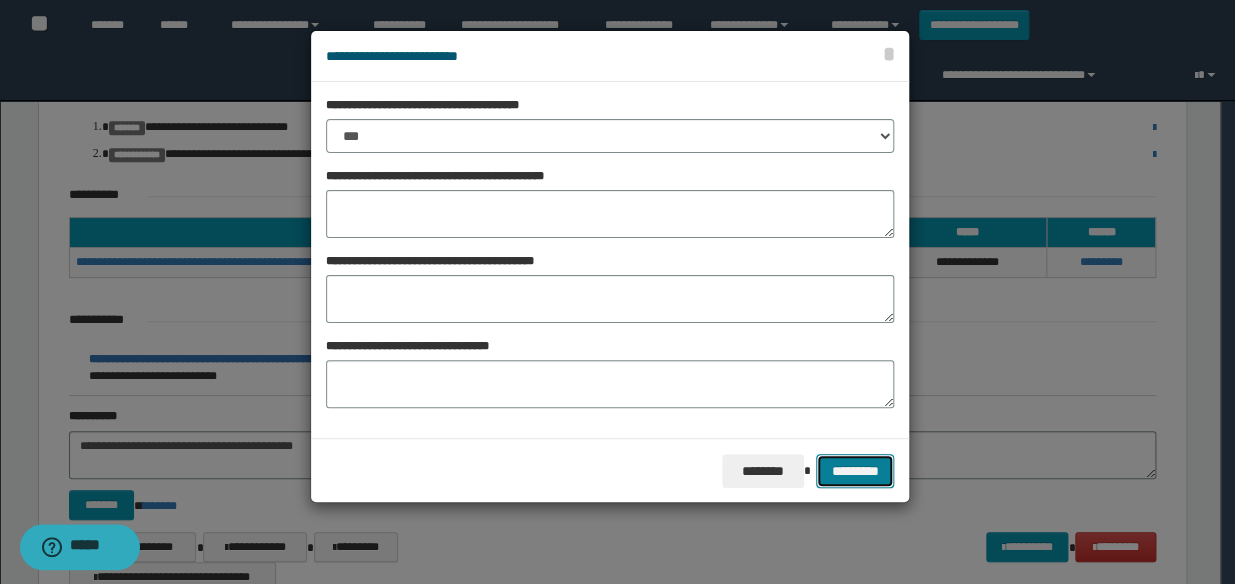 click on "*********" at bounding box center (855, 471) 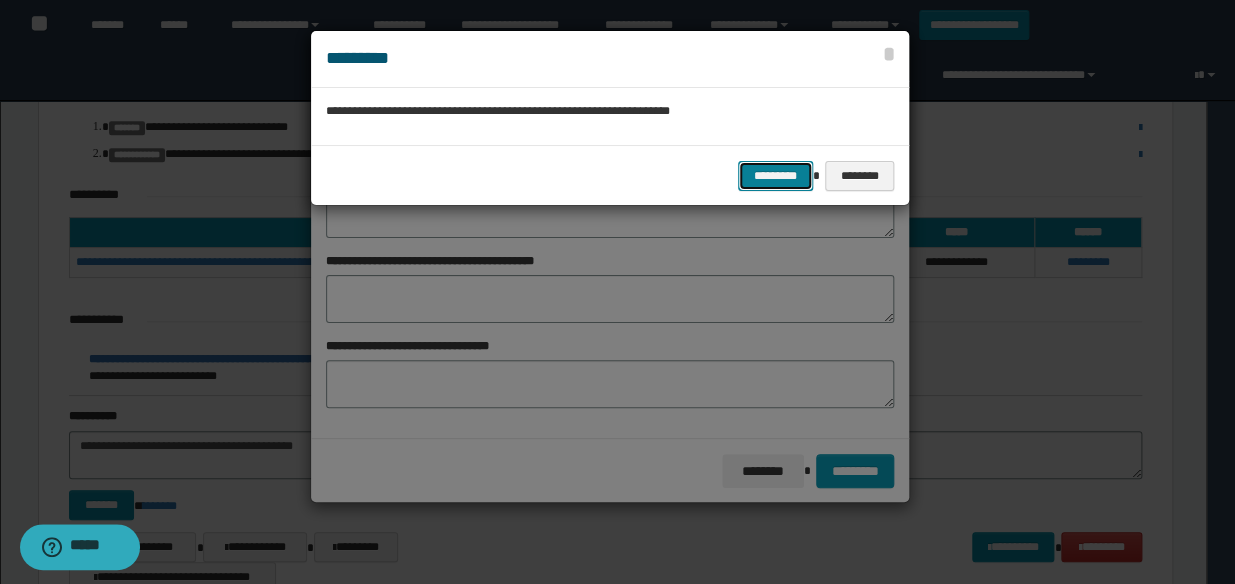 click on "*********" at bounding box center [775, 176] 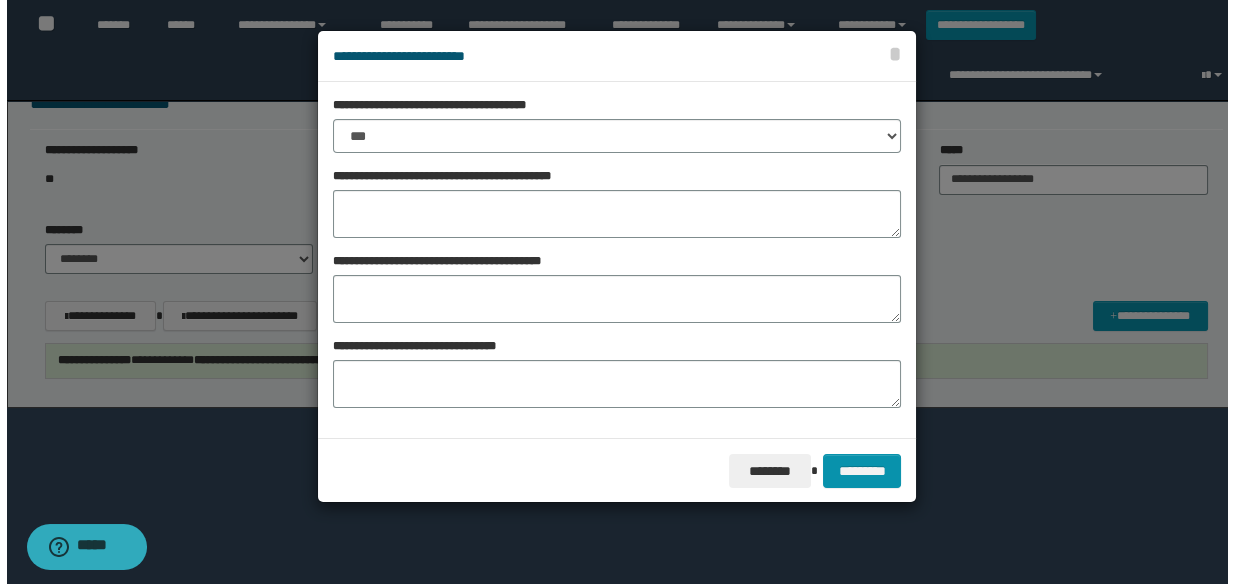 scroll, scrollTop: 0, scrollLeft: 0, axis: both 